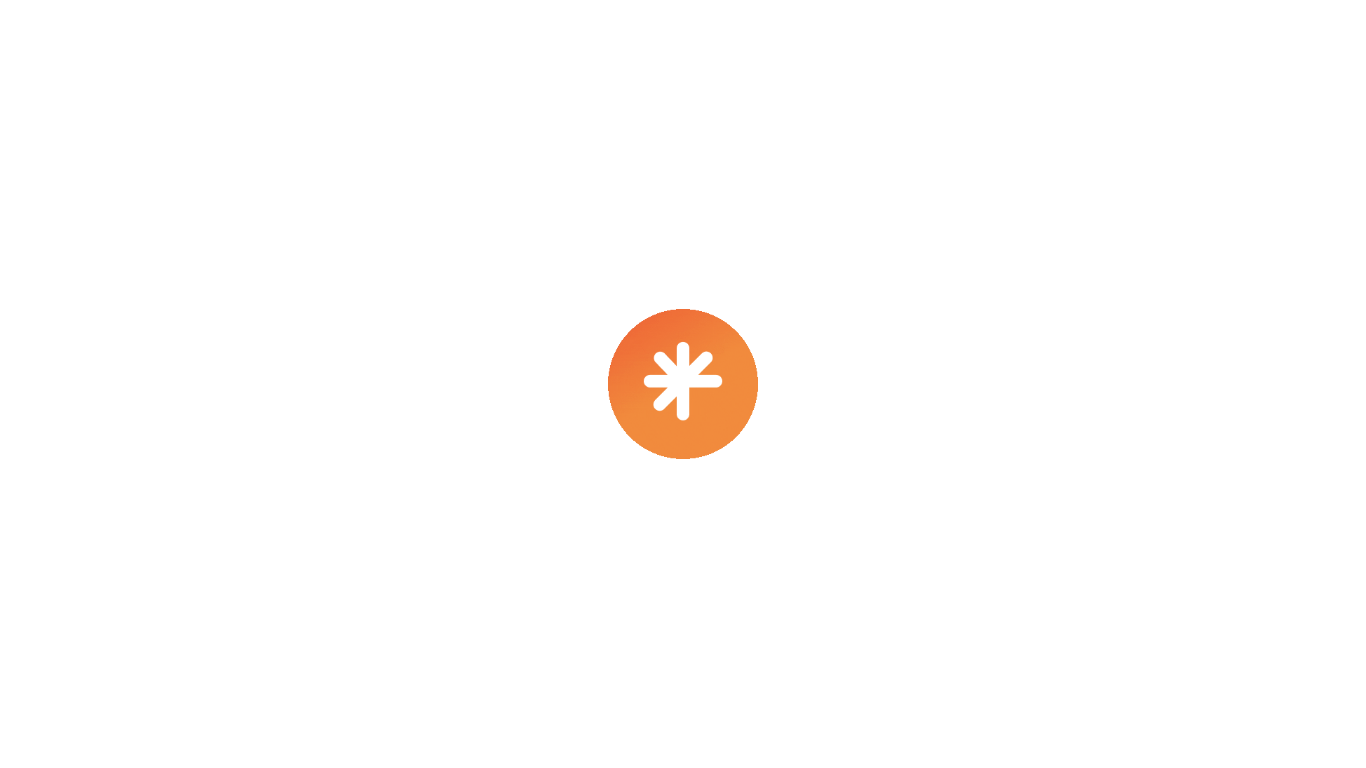scroll, scrollTop: 0, scrollLeft: 0, axis: both 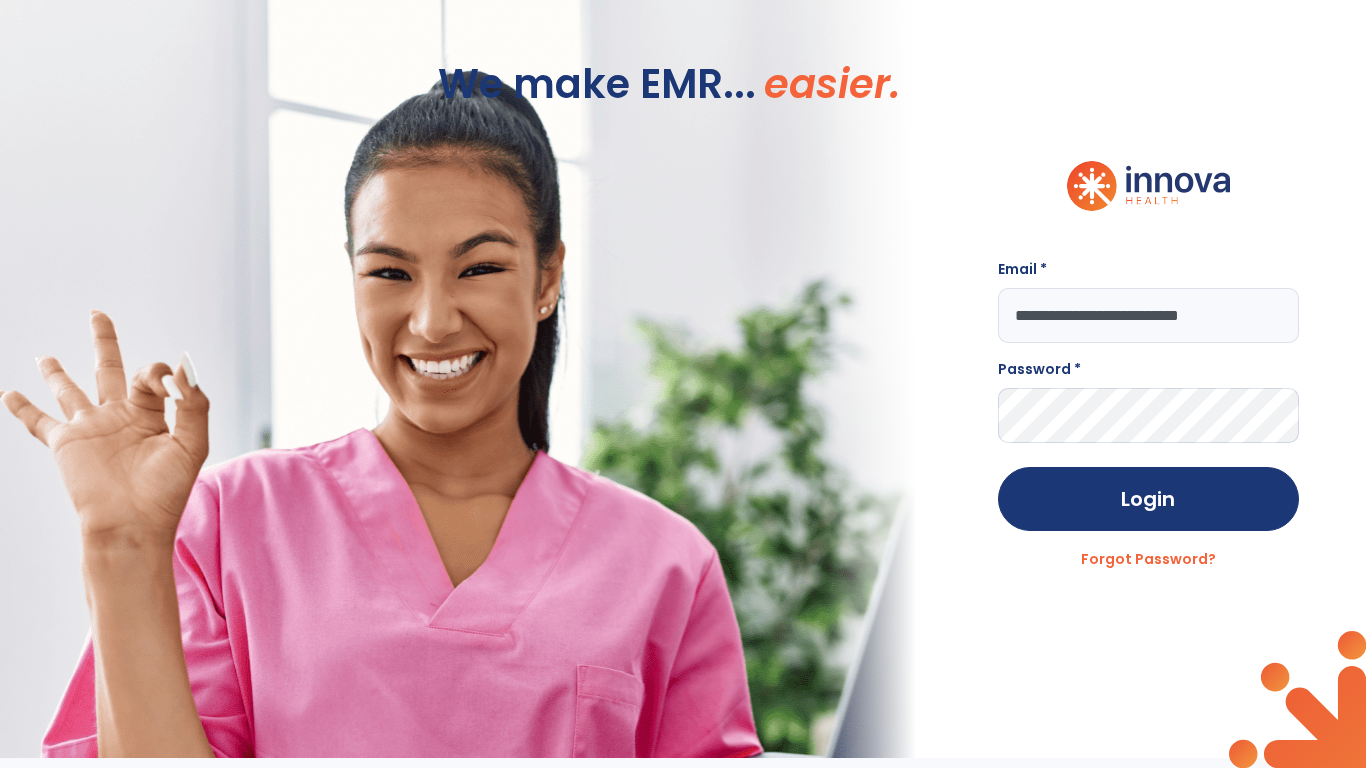 type on "**********" 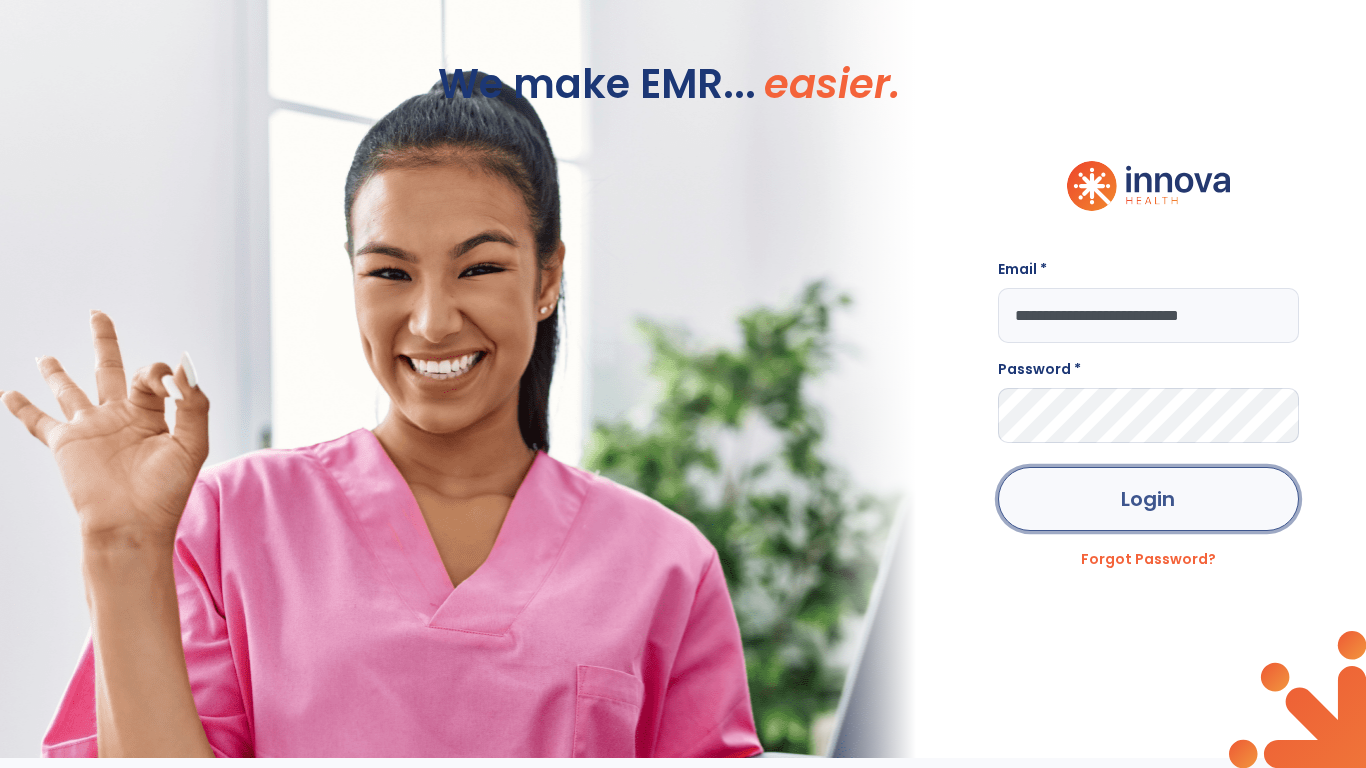 click on "Login" 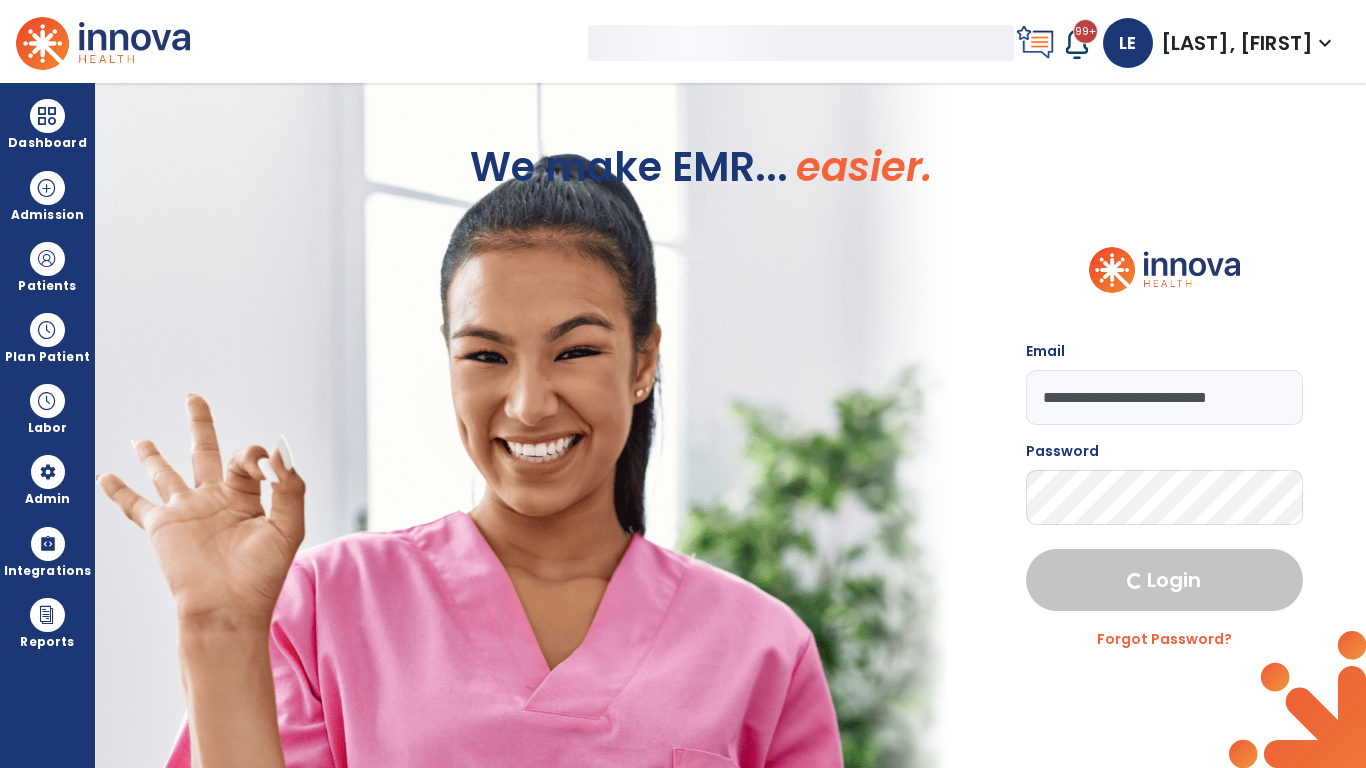 select on "***" 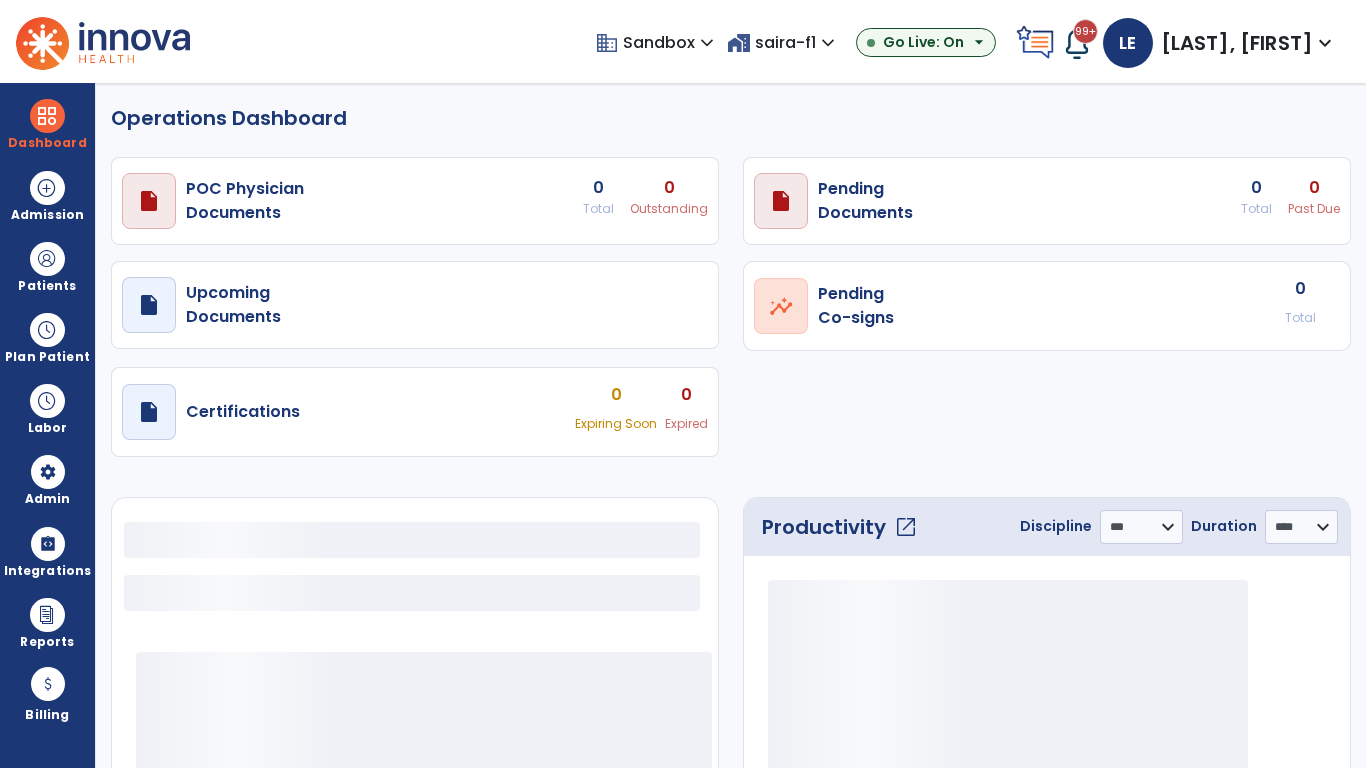 select on "***" 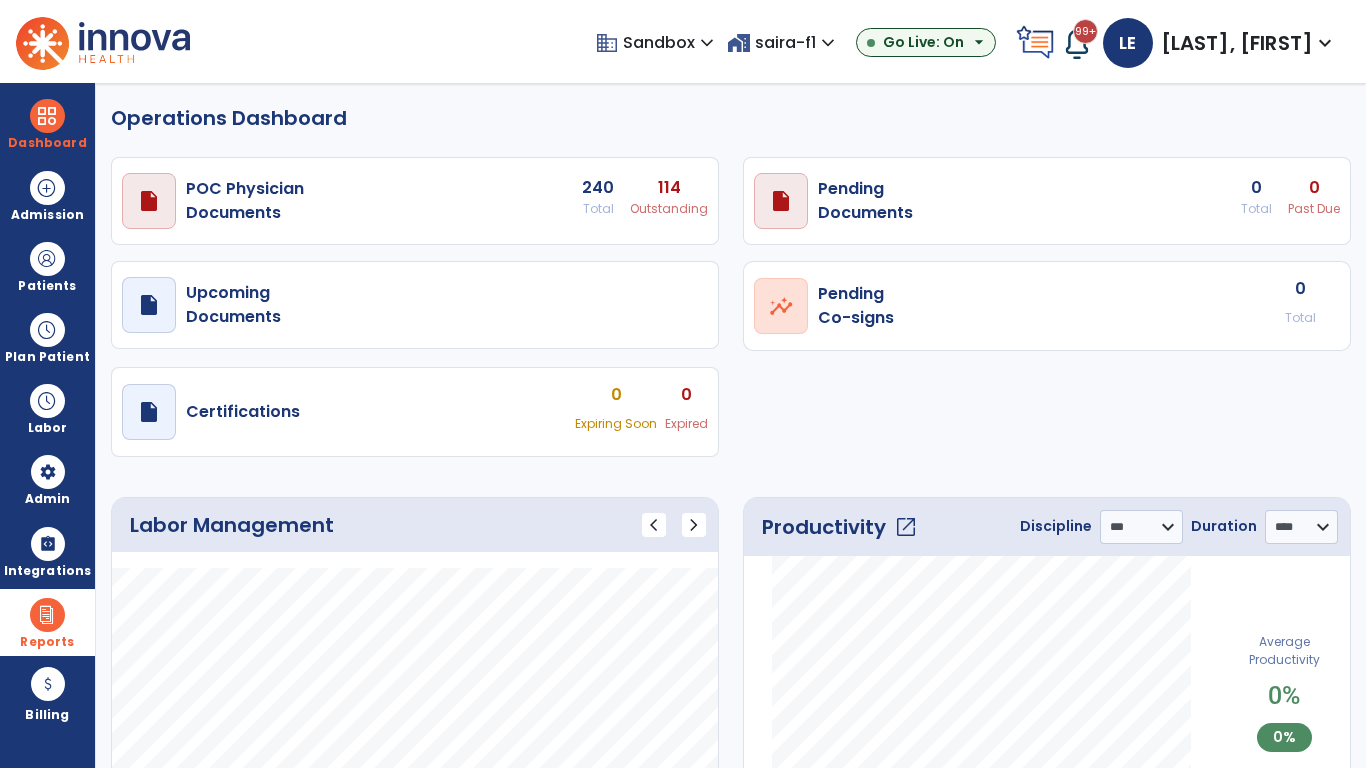 click at bounding box center [47, 615] 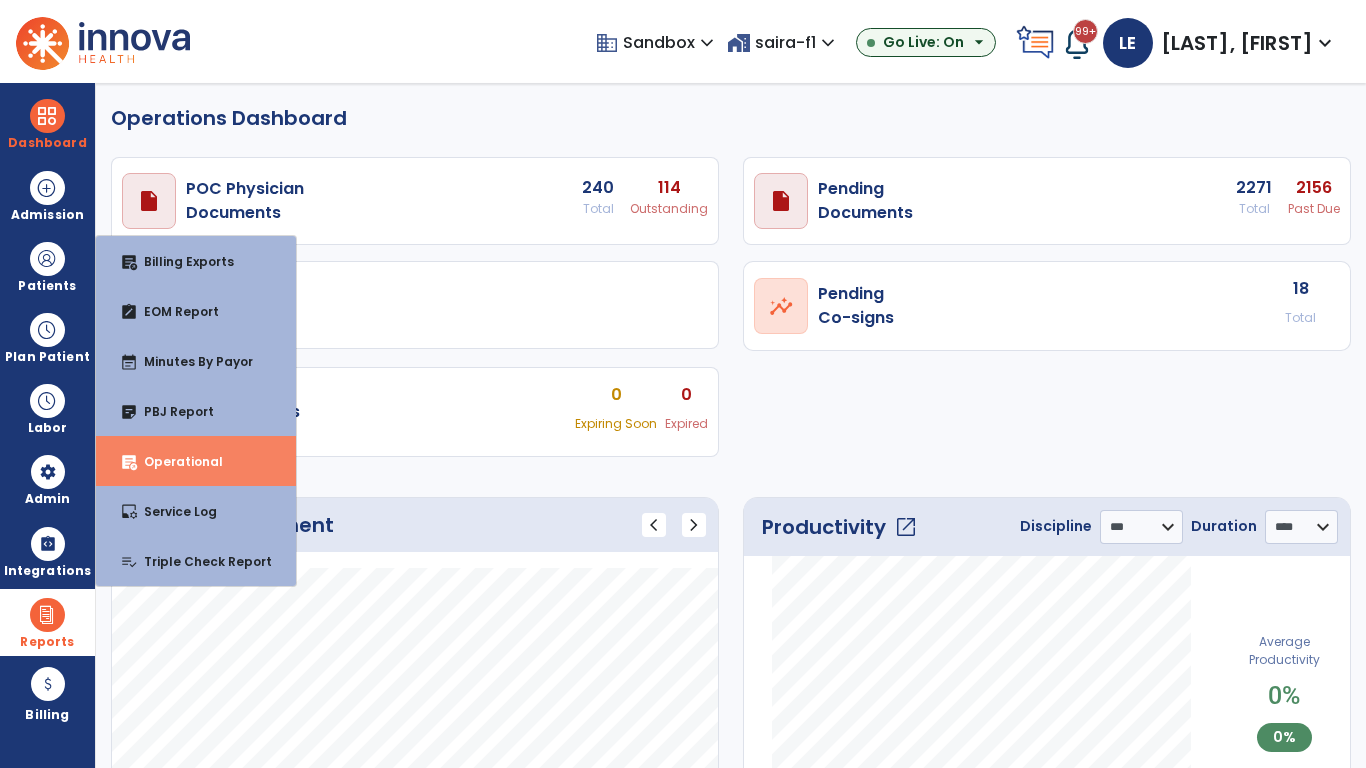 click on "Operational" at bounding box center [175, 461] 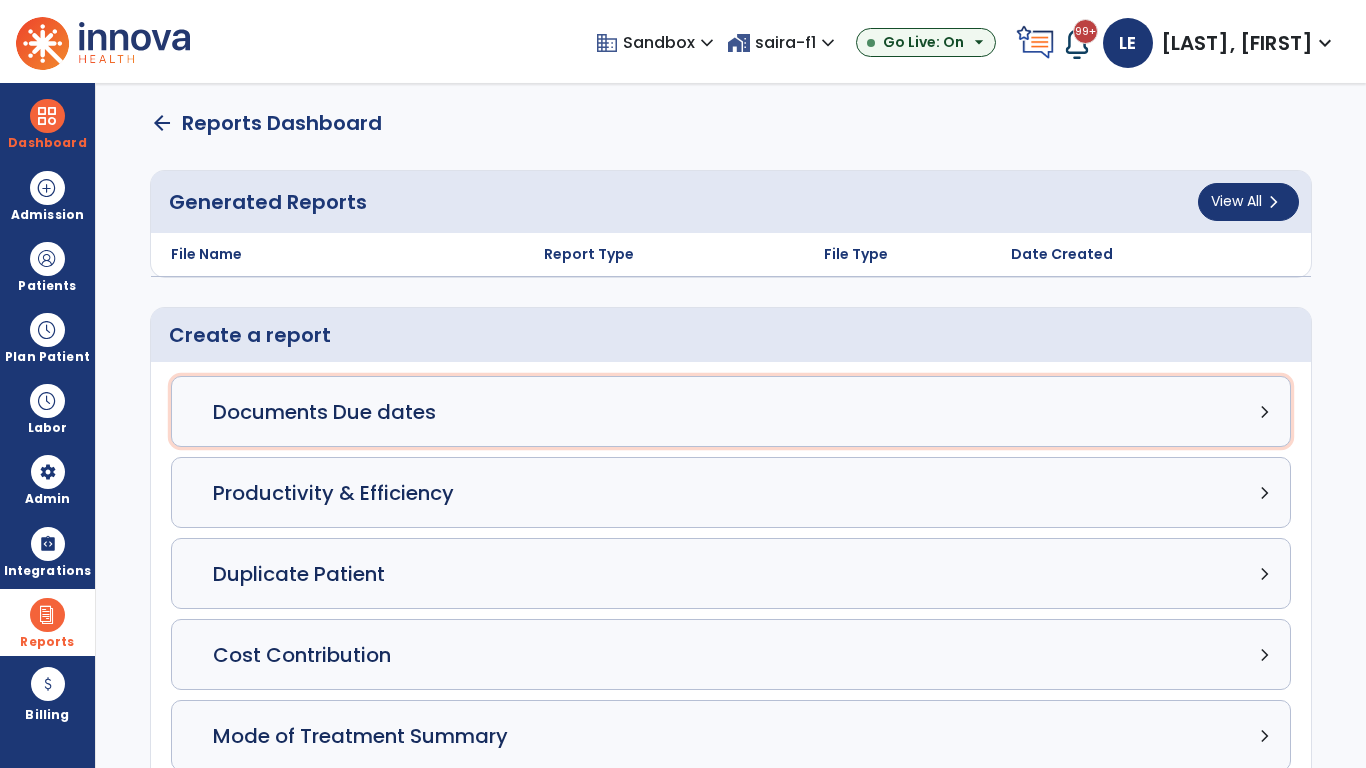 click on "Documents Due dates chevron_right" 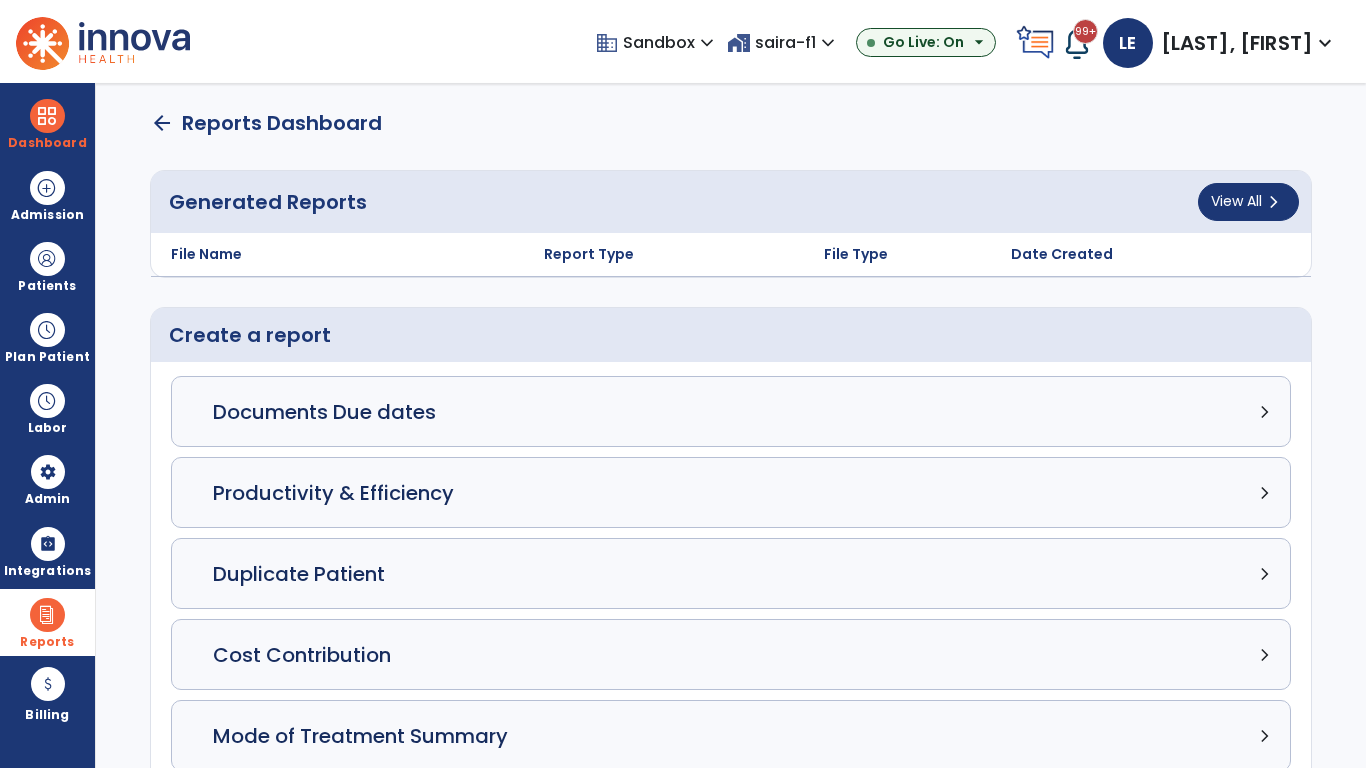 select on "***" 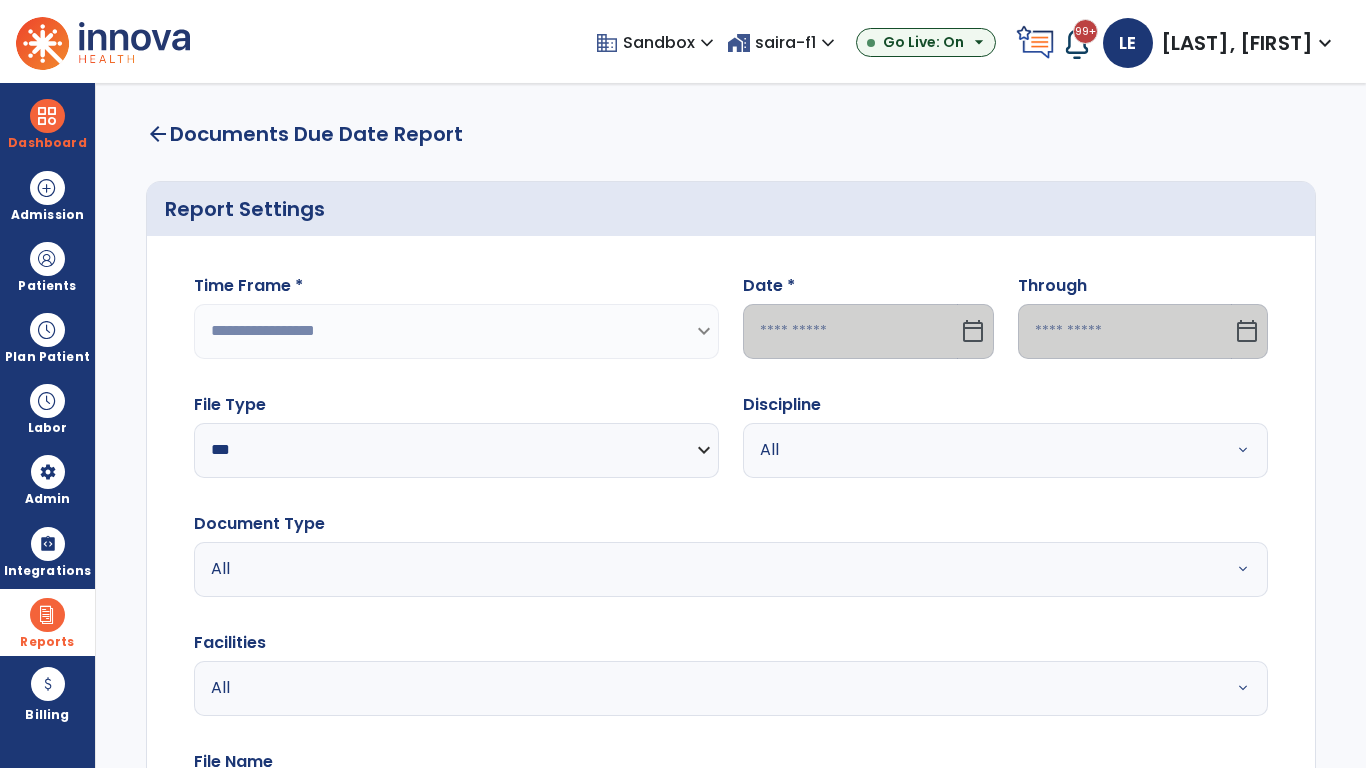 select on "*****" 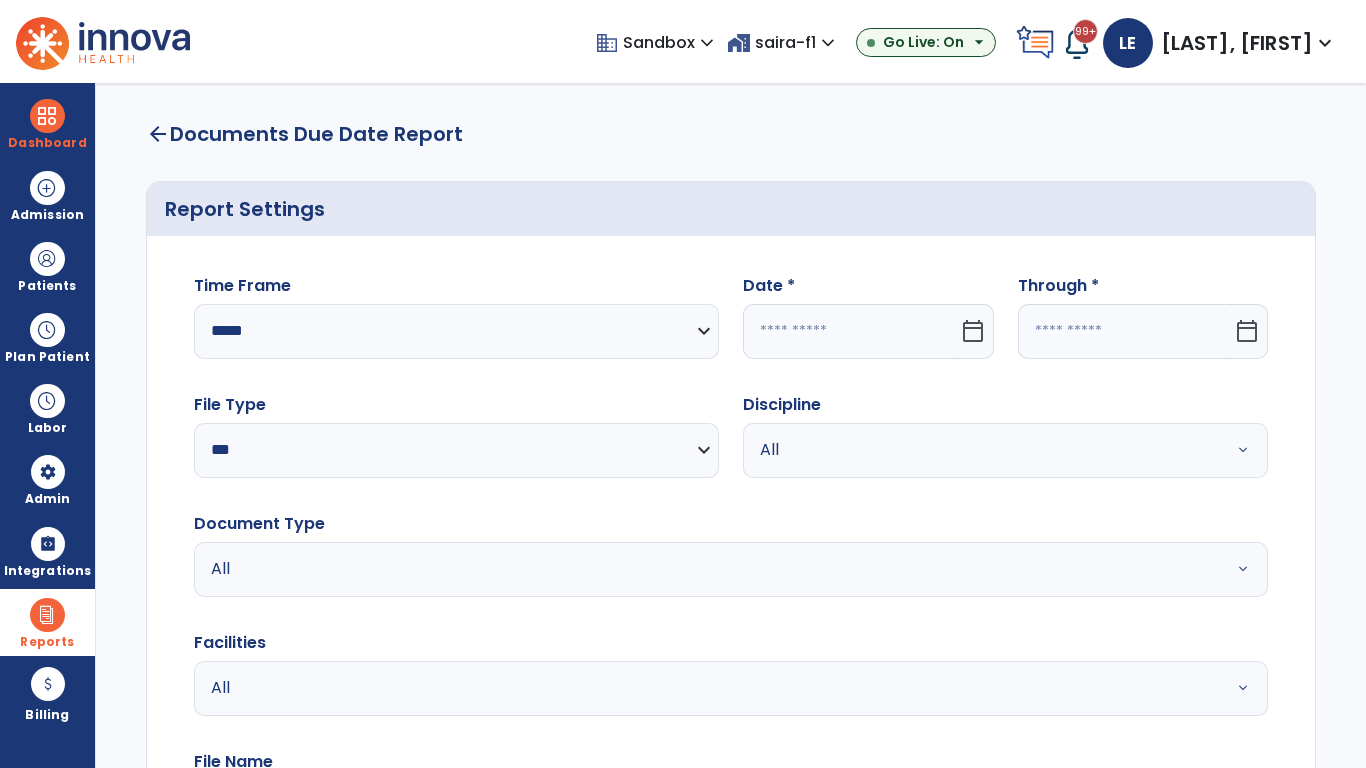 click 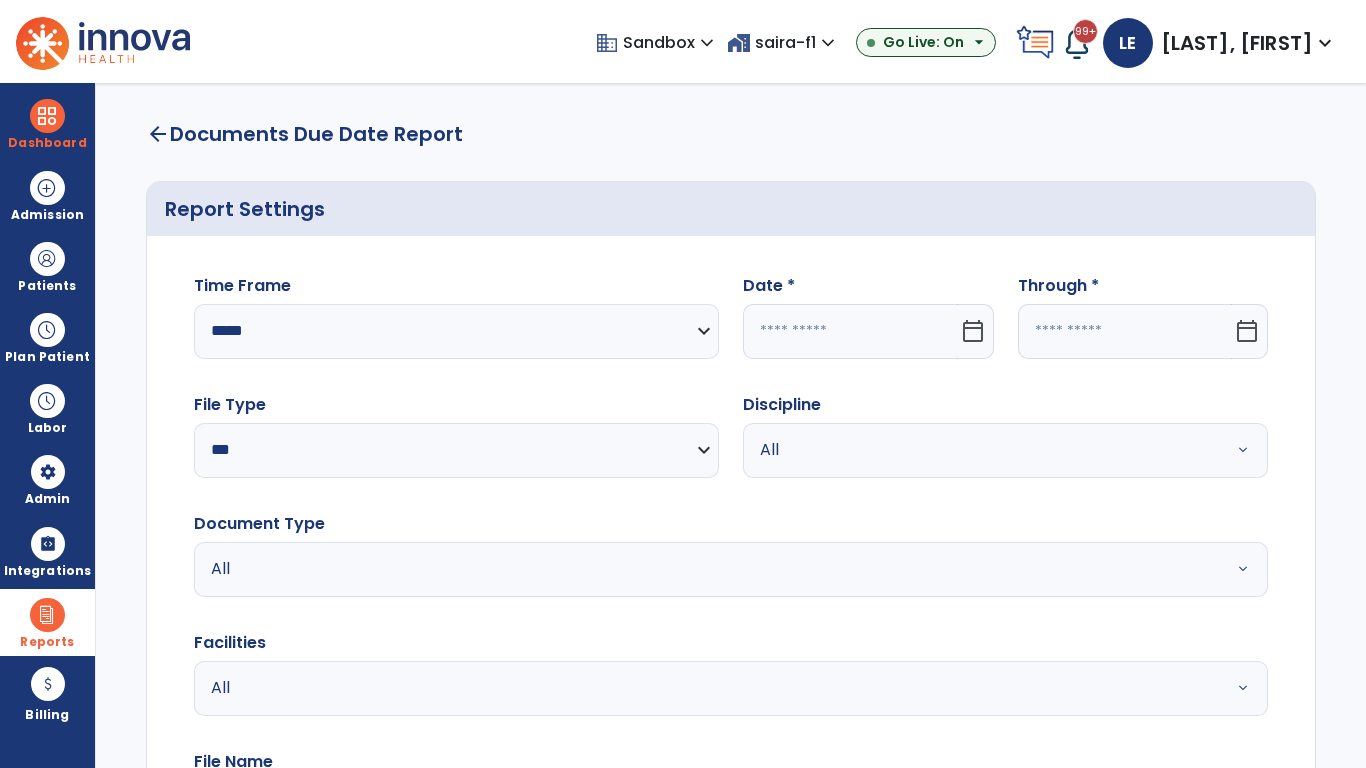 select on "*" 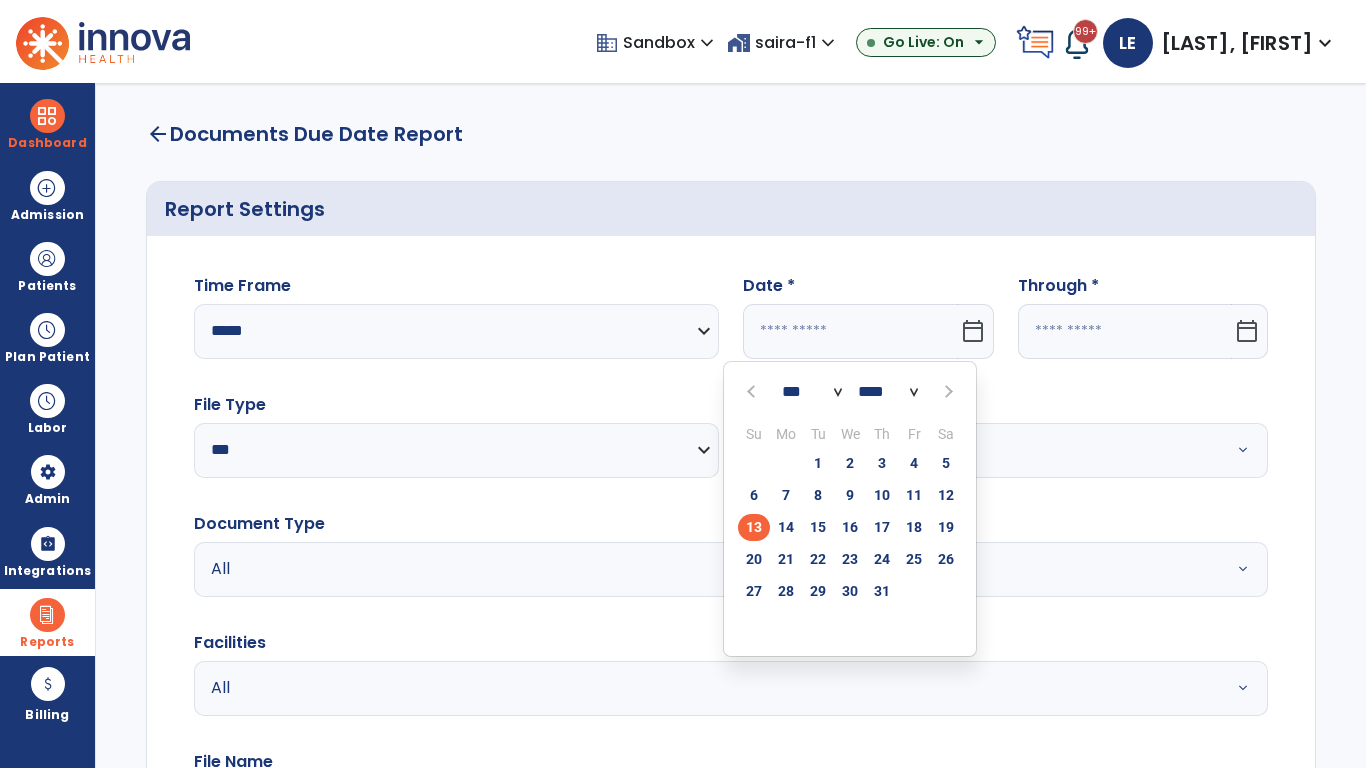 select on "****" 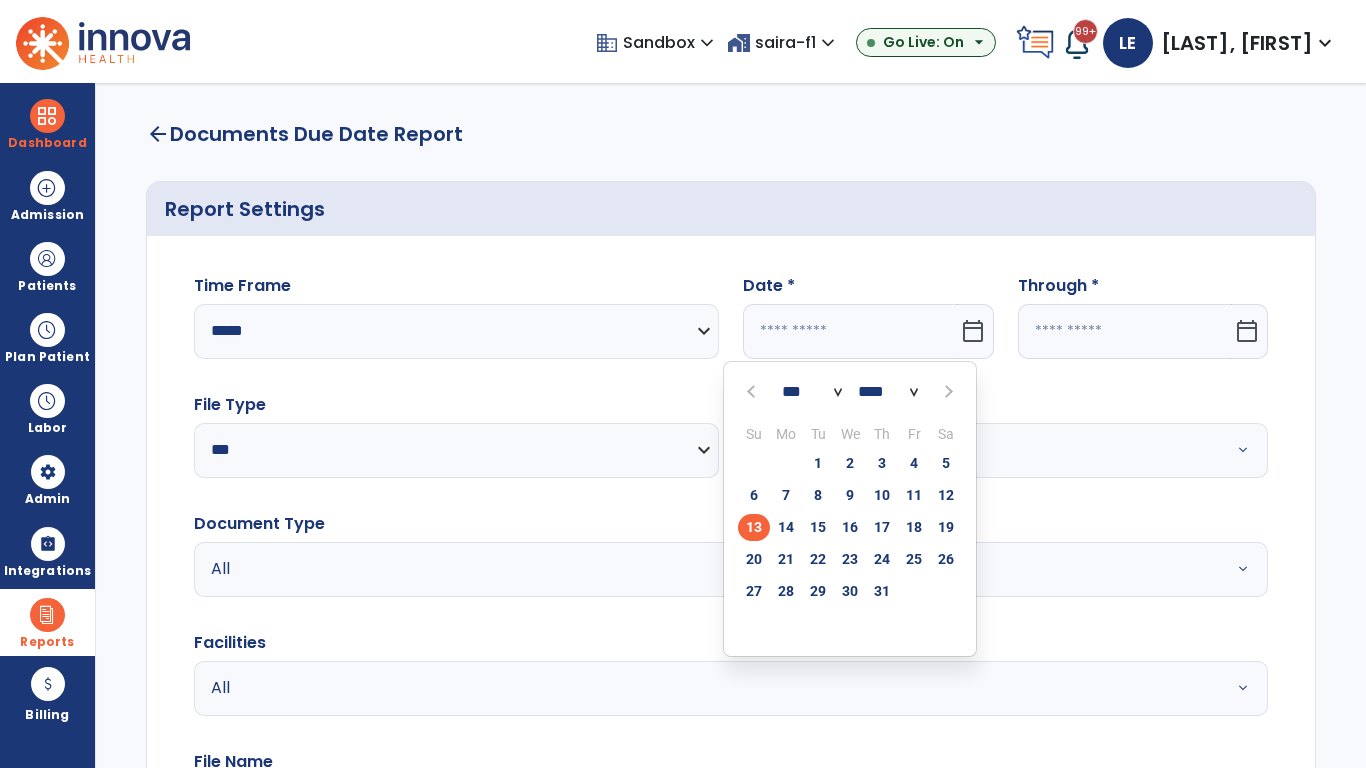 select on "**" 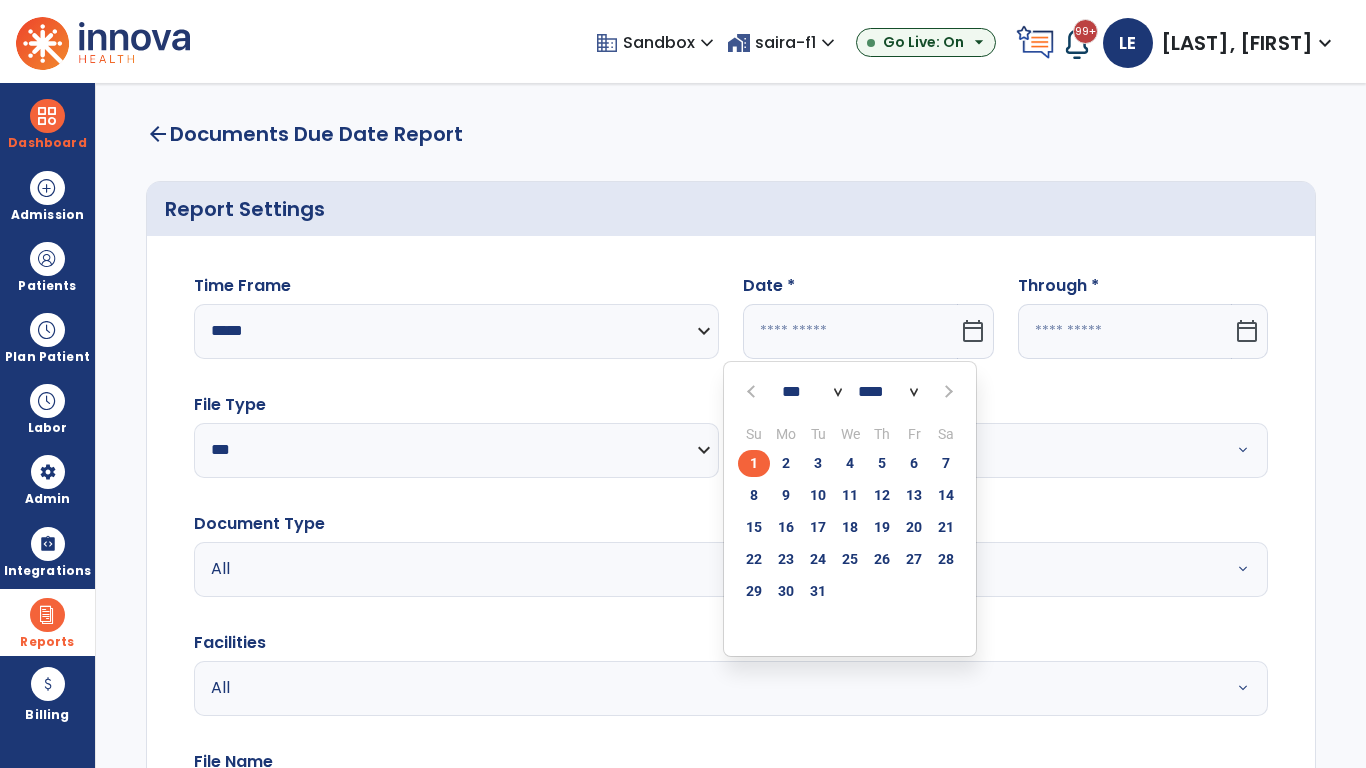 click on "1" 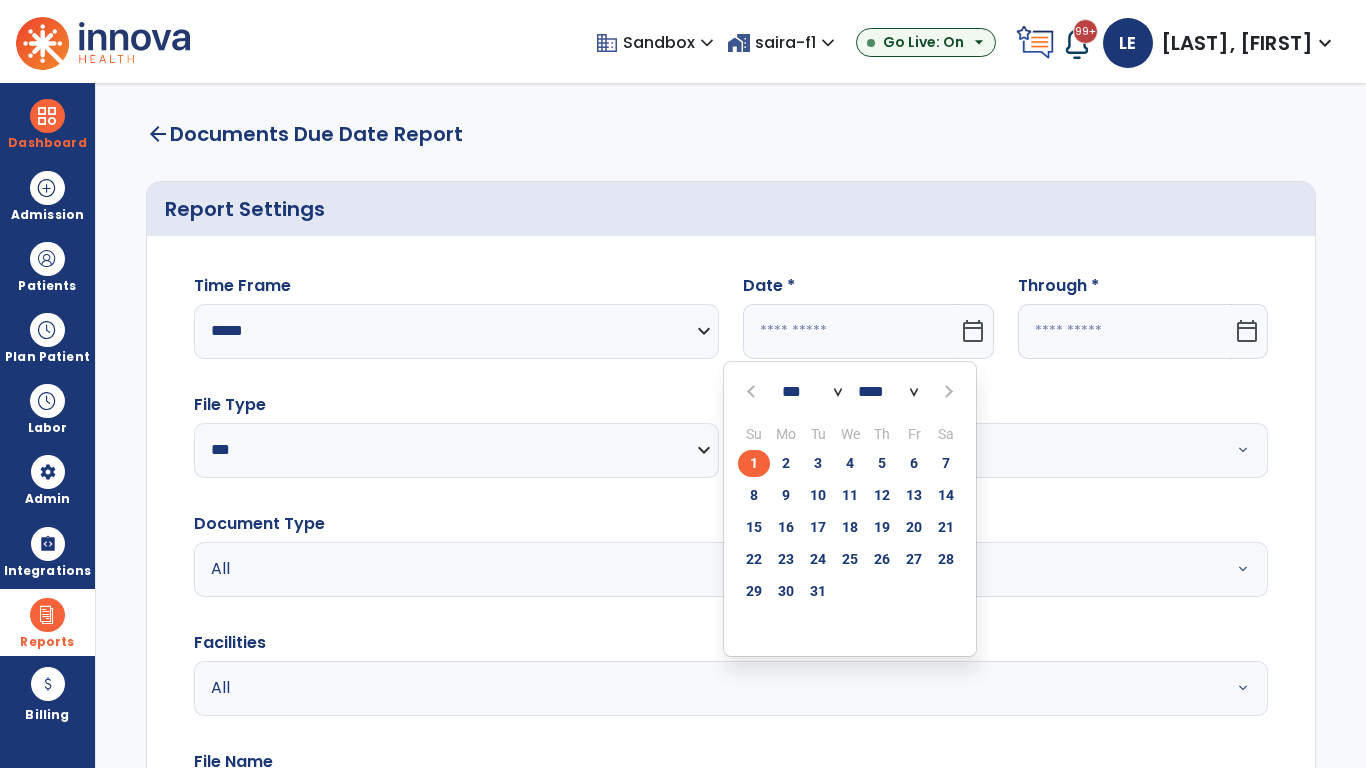type on "*********" 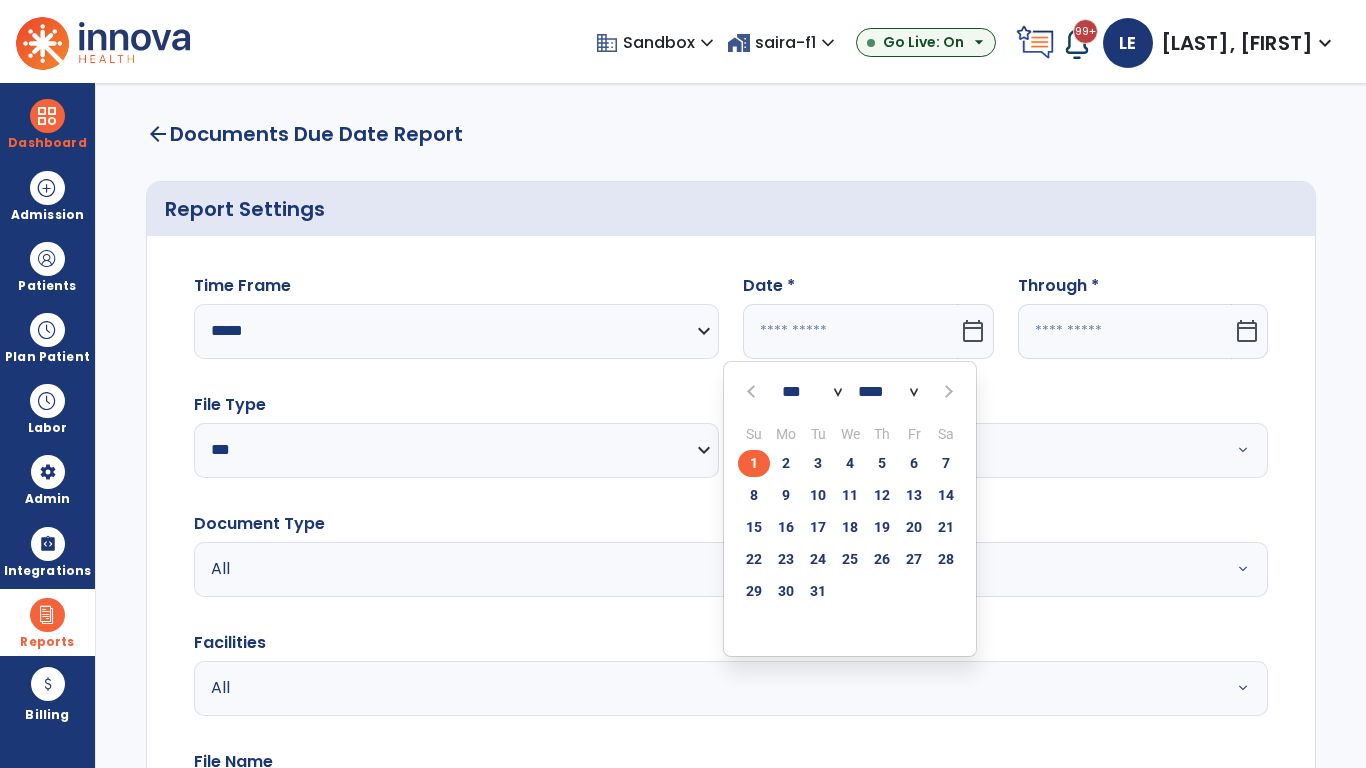 type on "**********" 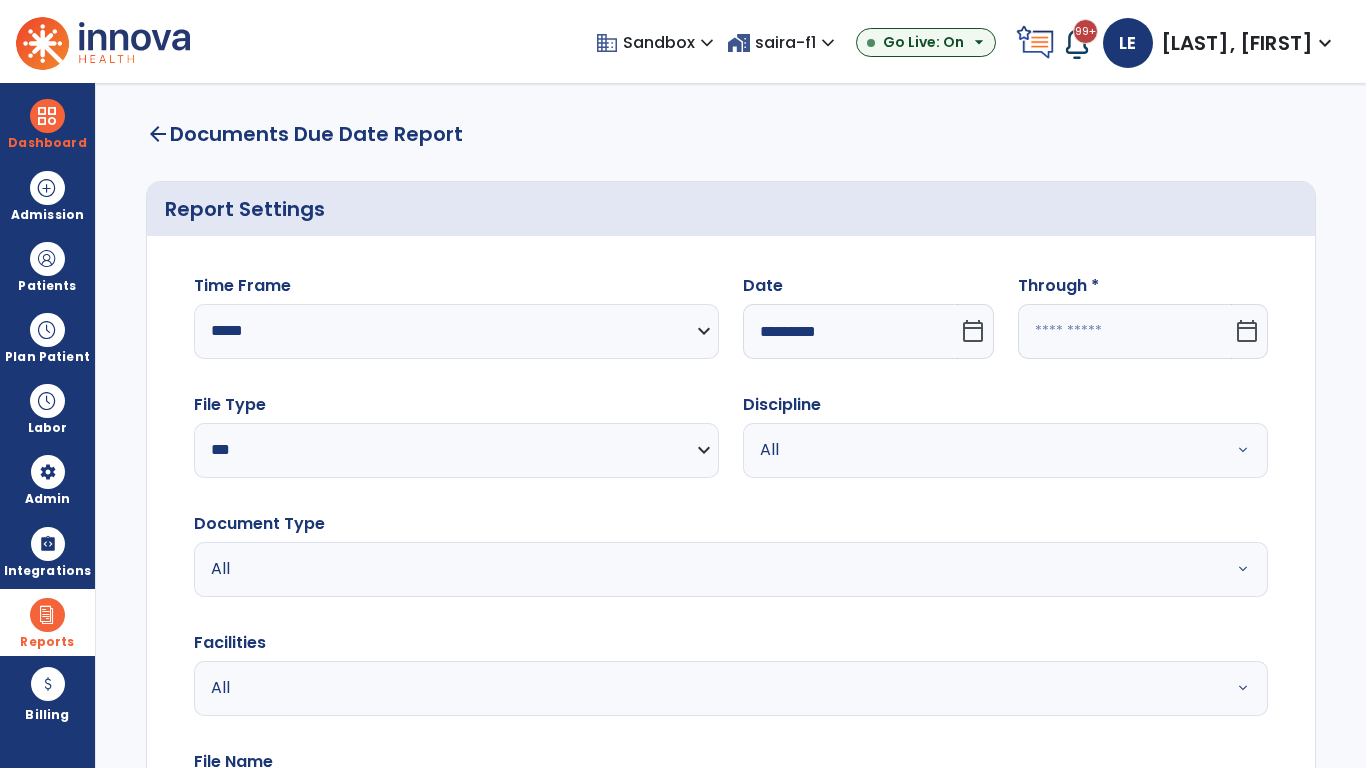 click 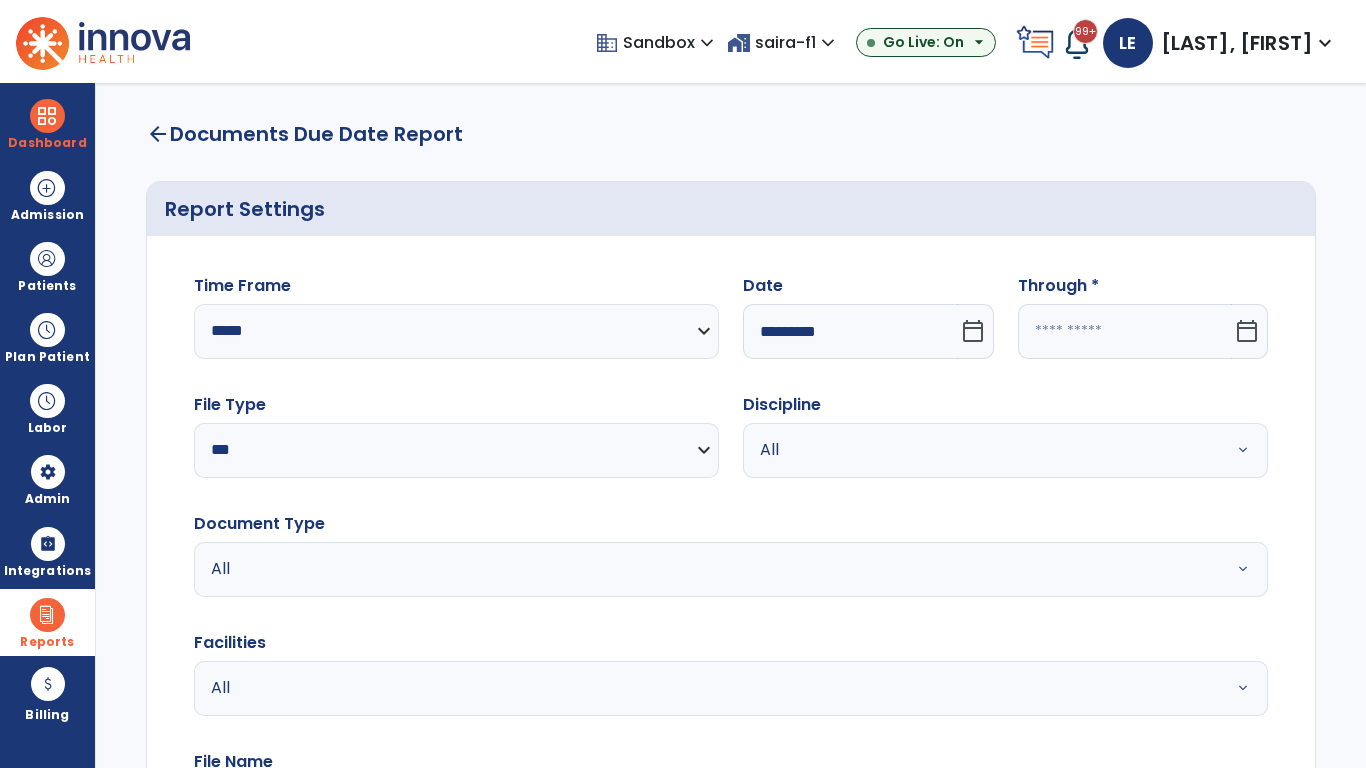 select on "*" 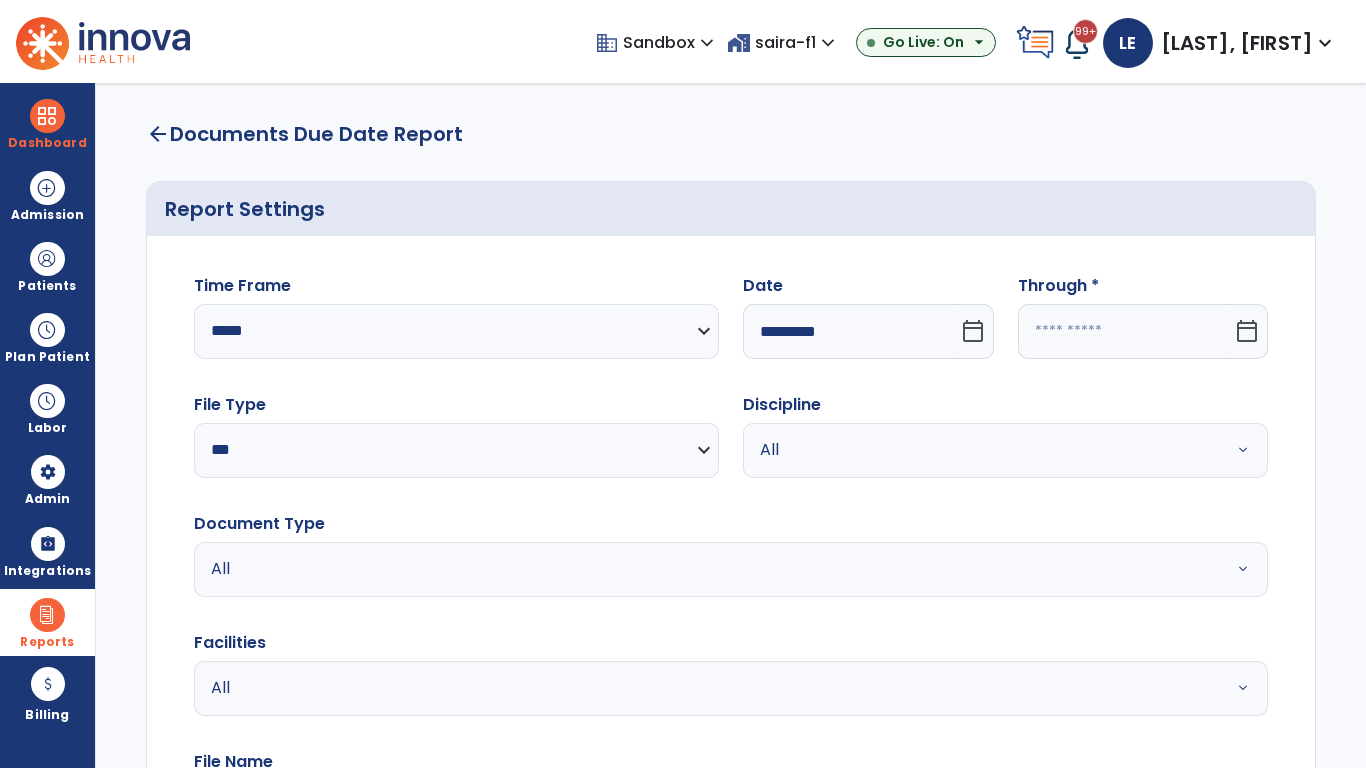 select on "****" 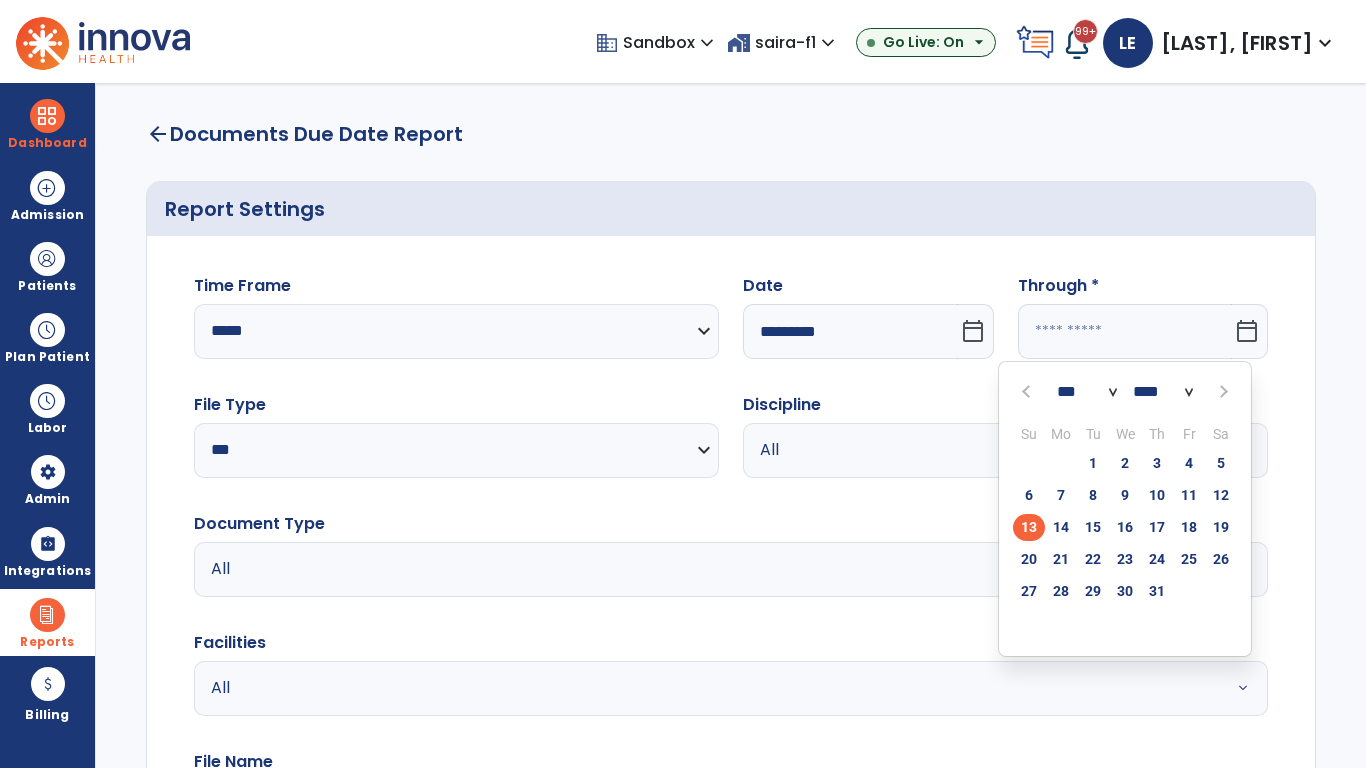 select on "*" 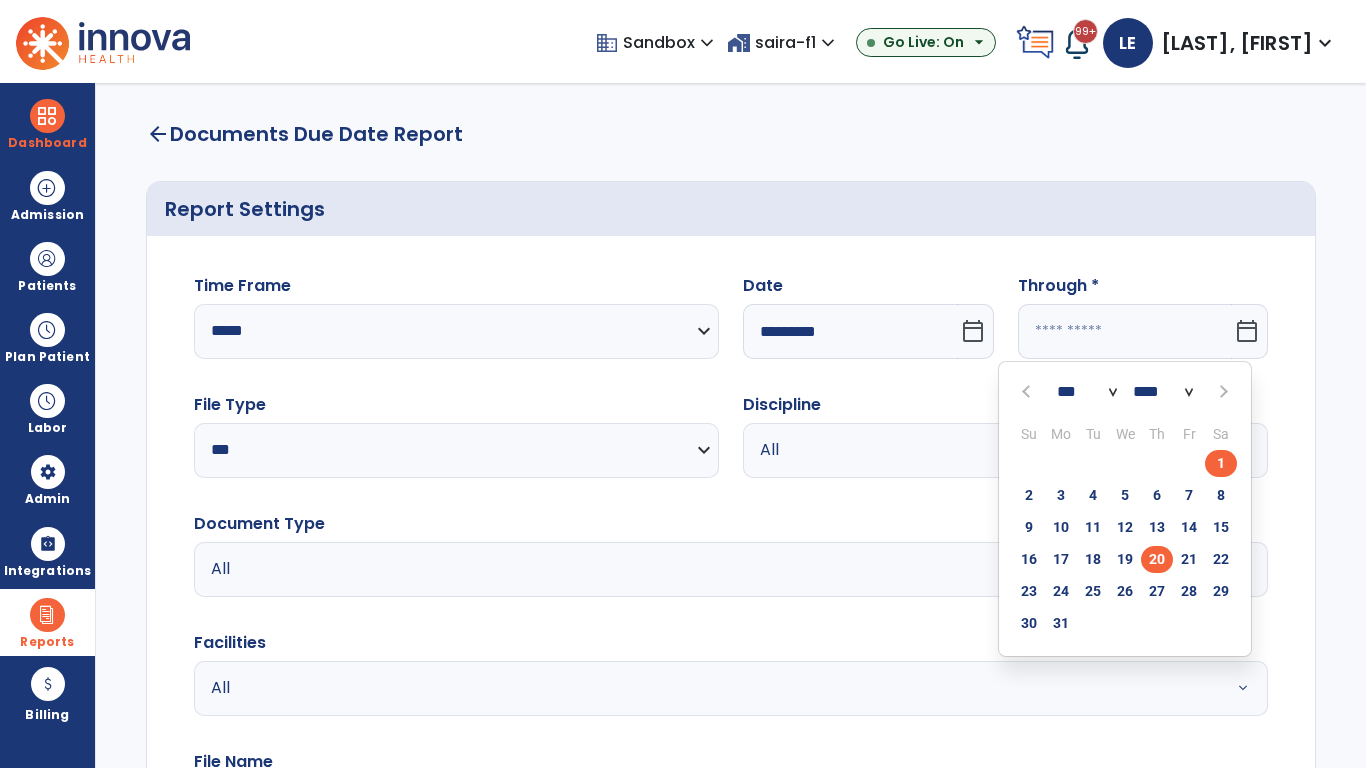 click on "20" 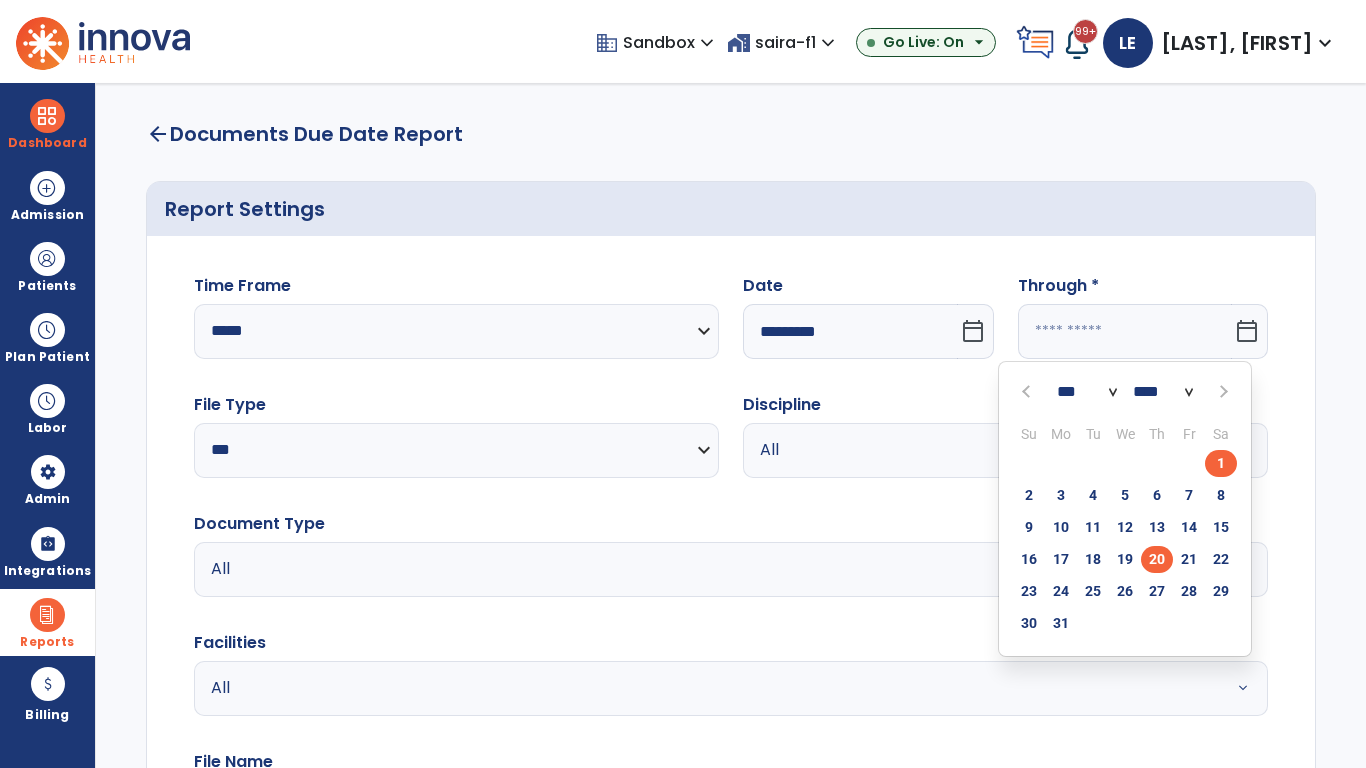 type on "*********" 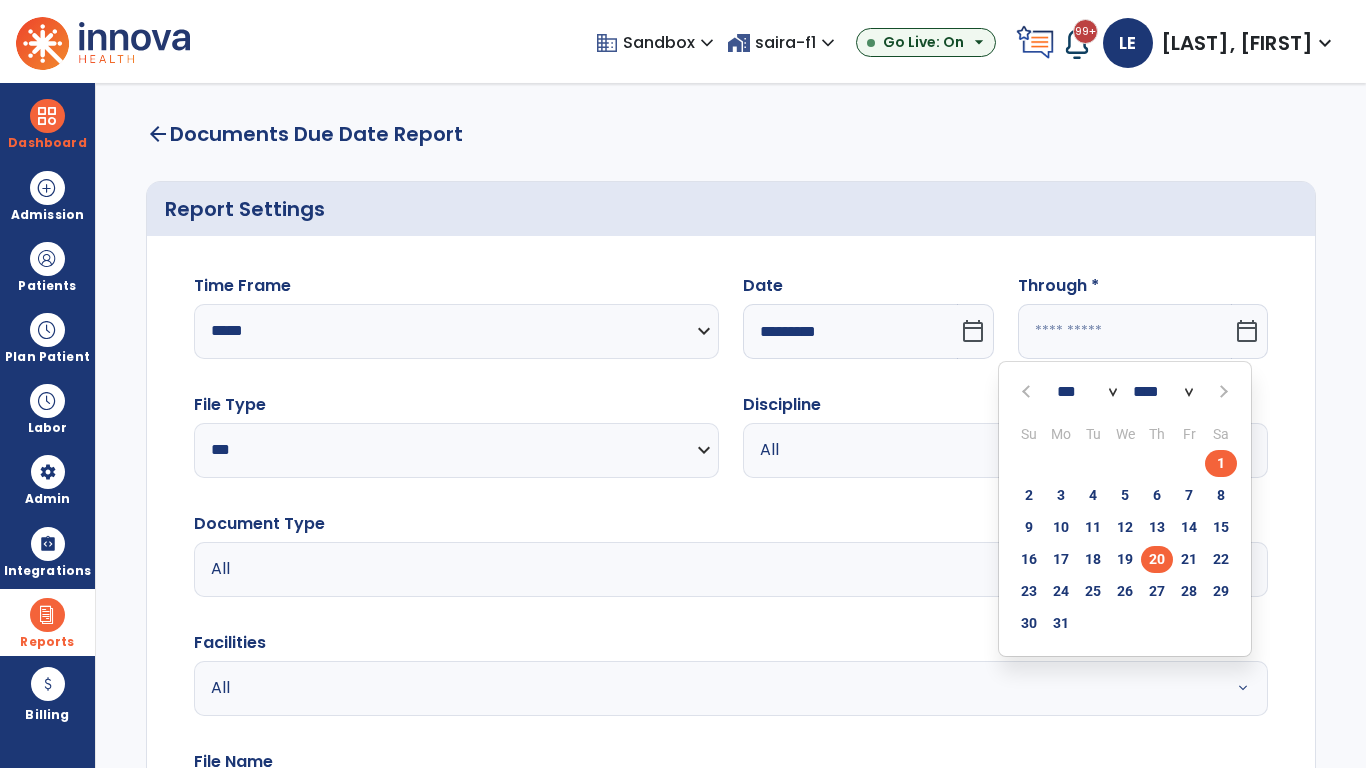 type on "**********" 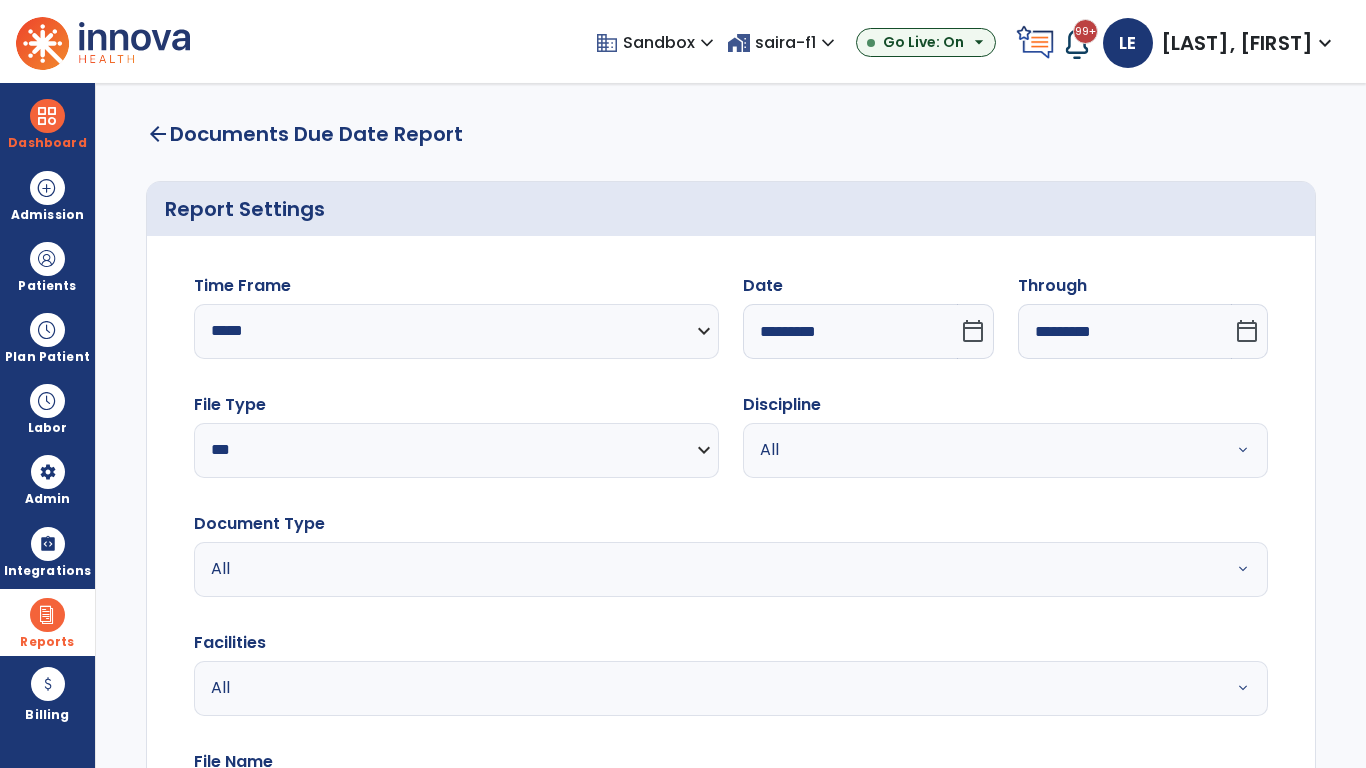 scroll, scrollTop: 51, scrollLeft: 0, axis: vertical 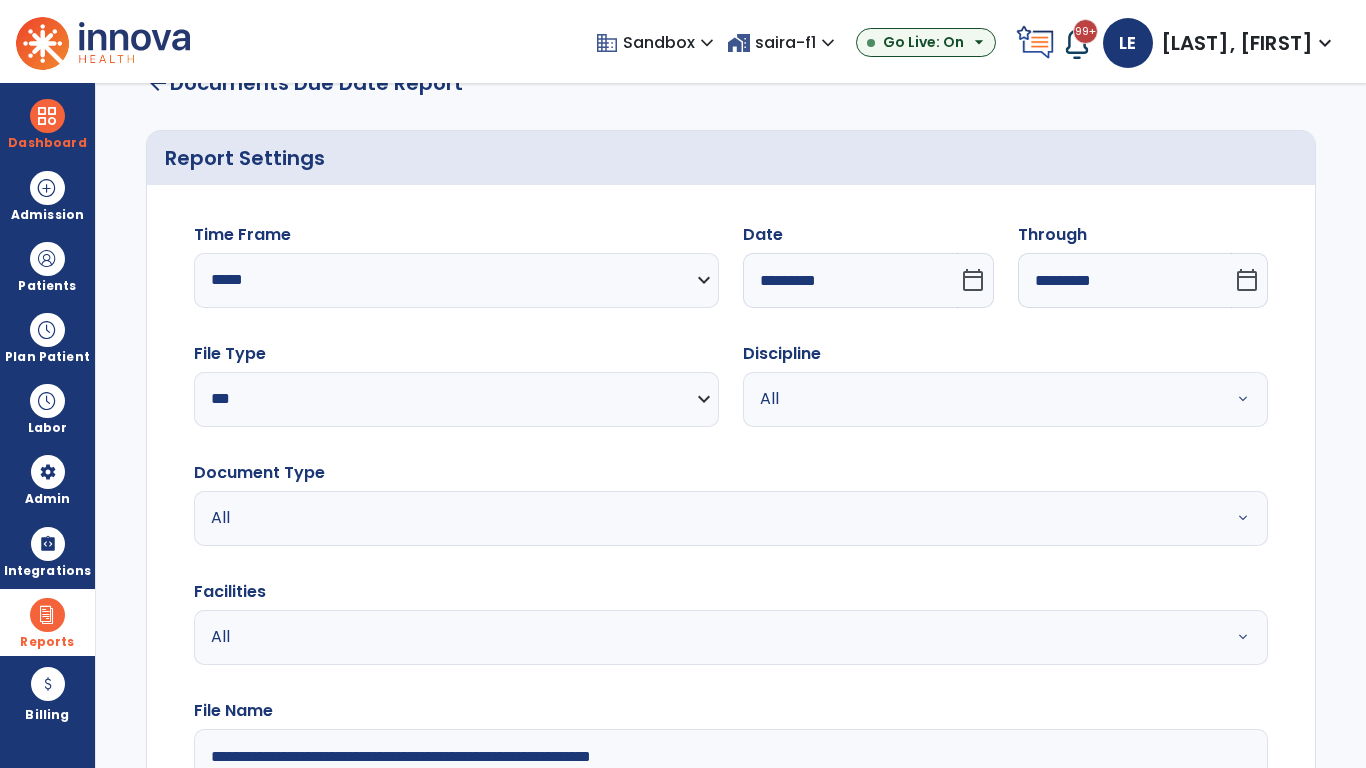 type on "**********" 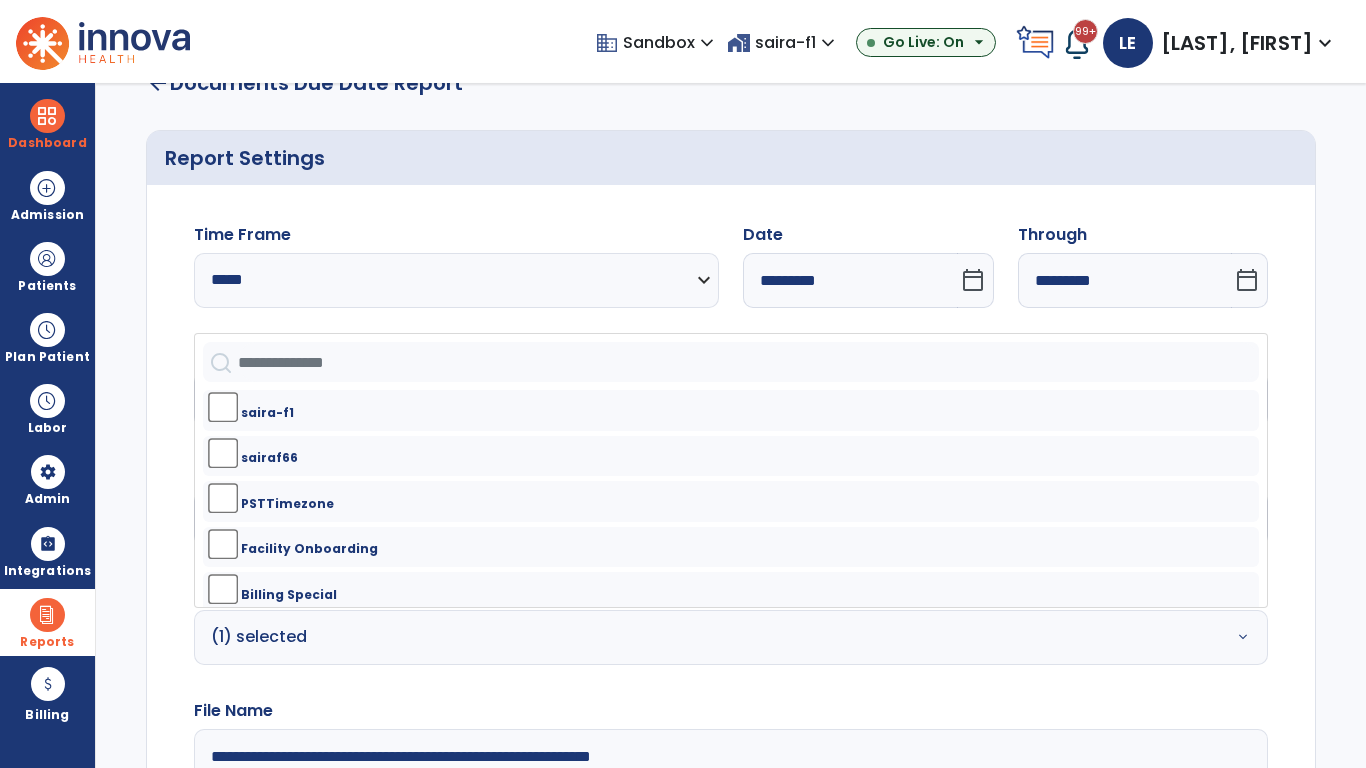 click on "All" at bounding box center [981, 399] 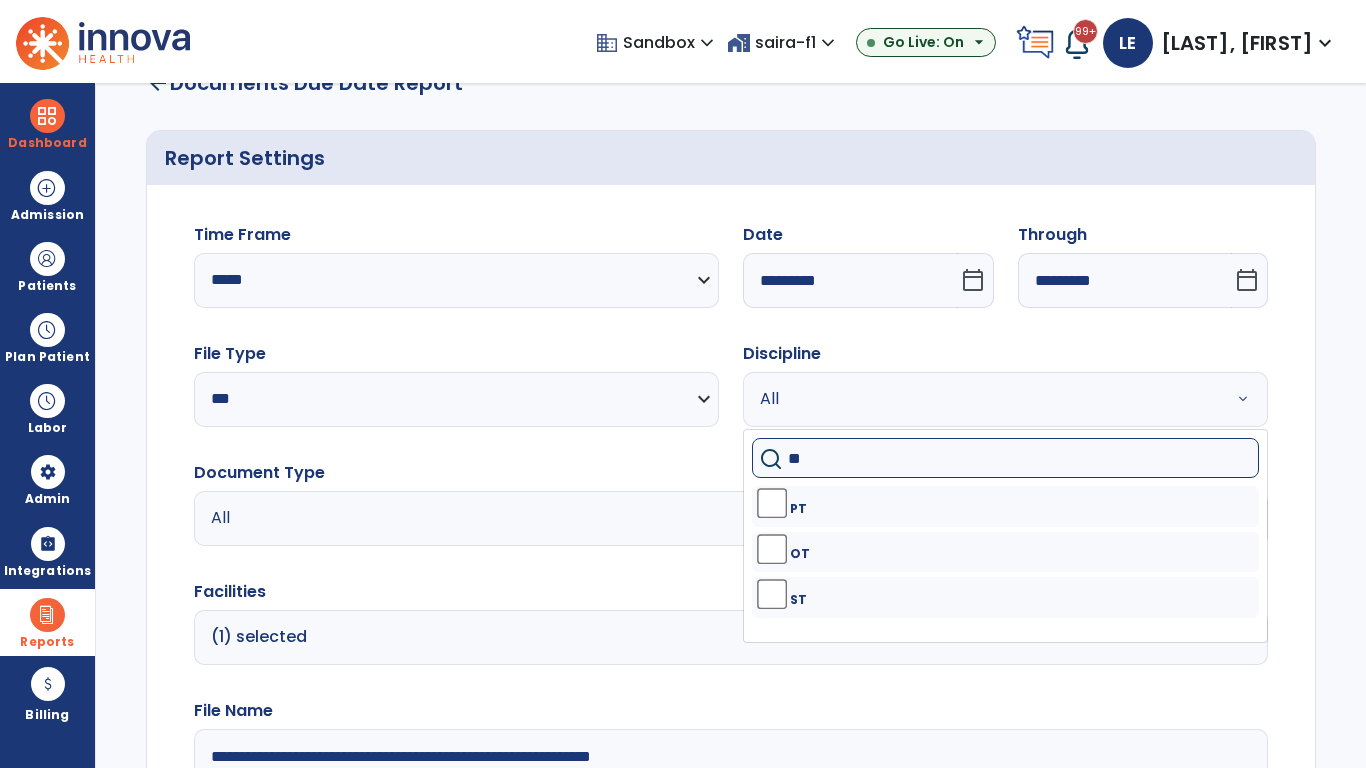 type on "**" 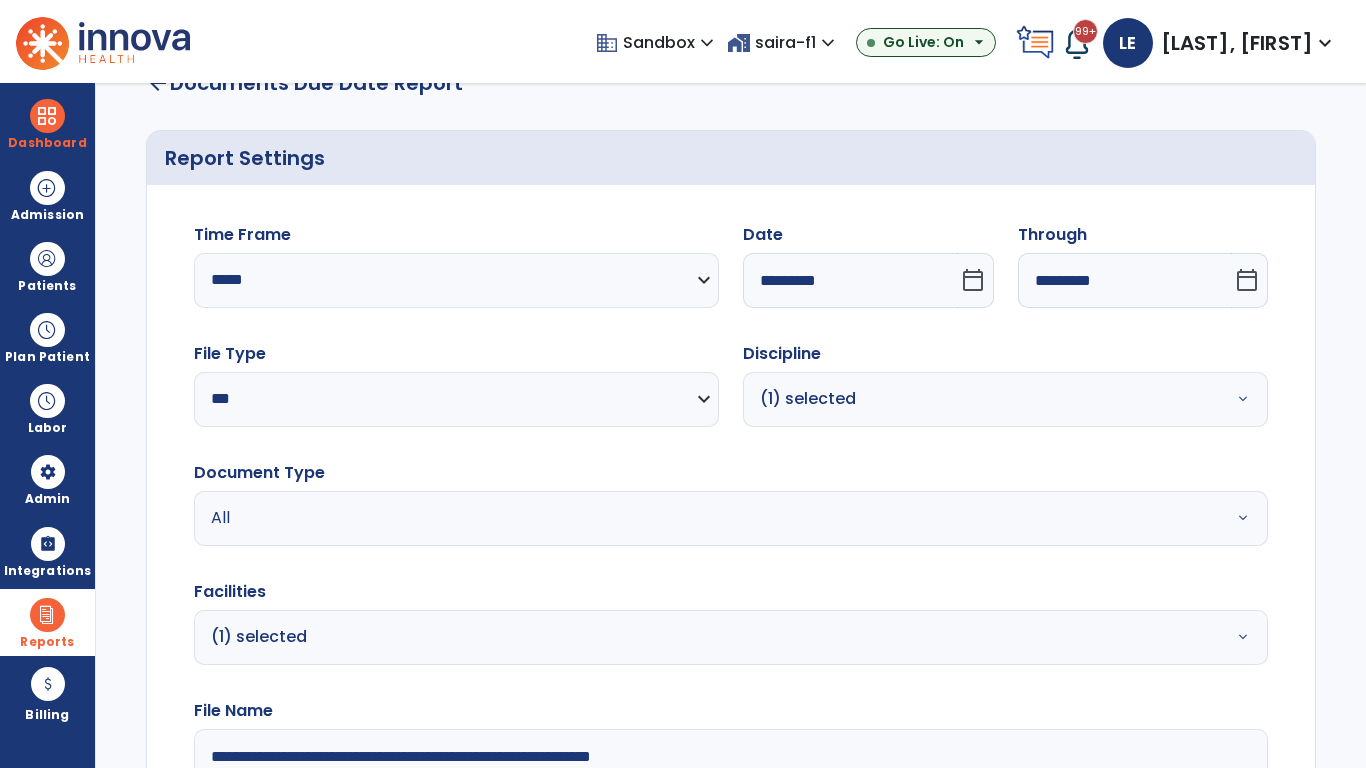 click on "All" at bounding box center (679, 518) 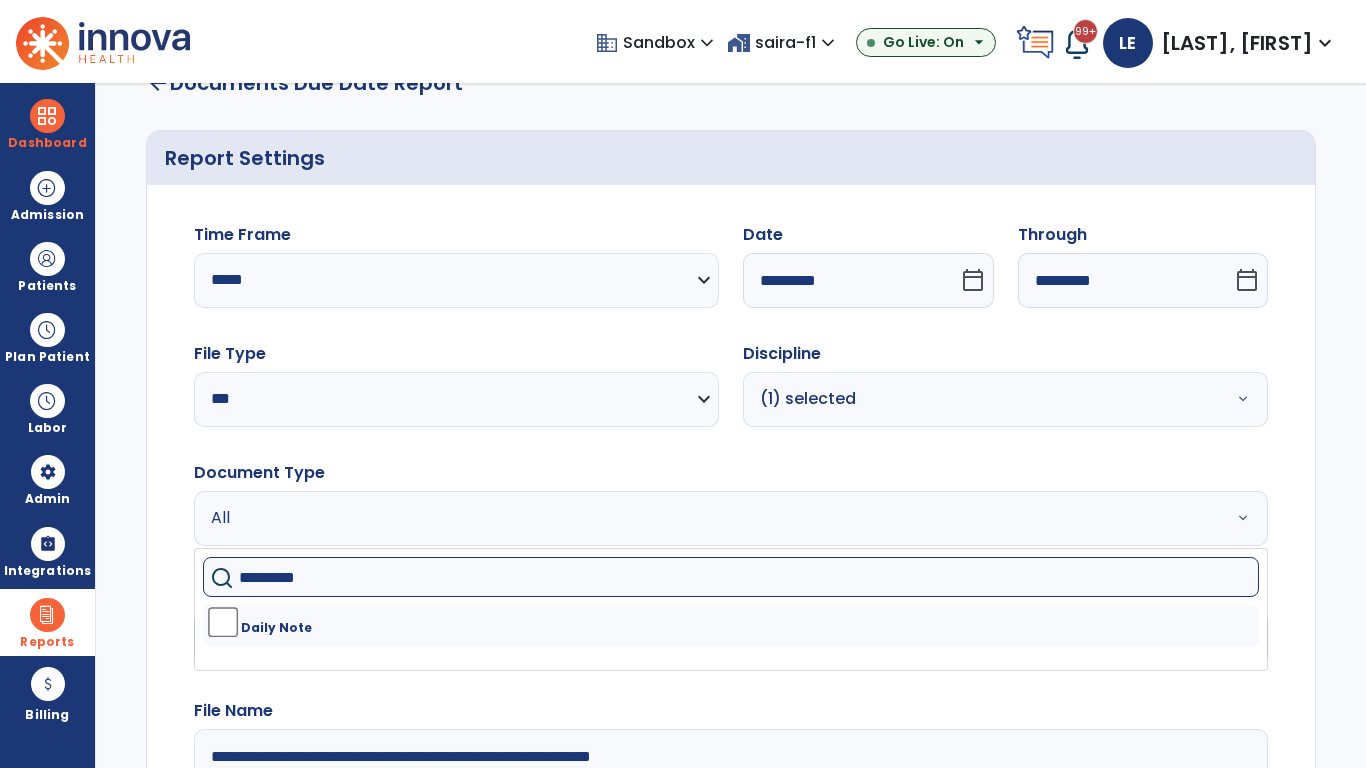 type on "**********" 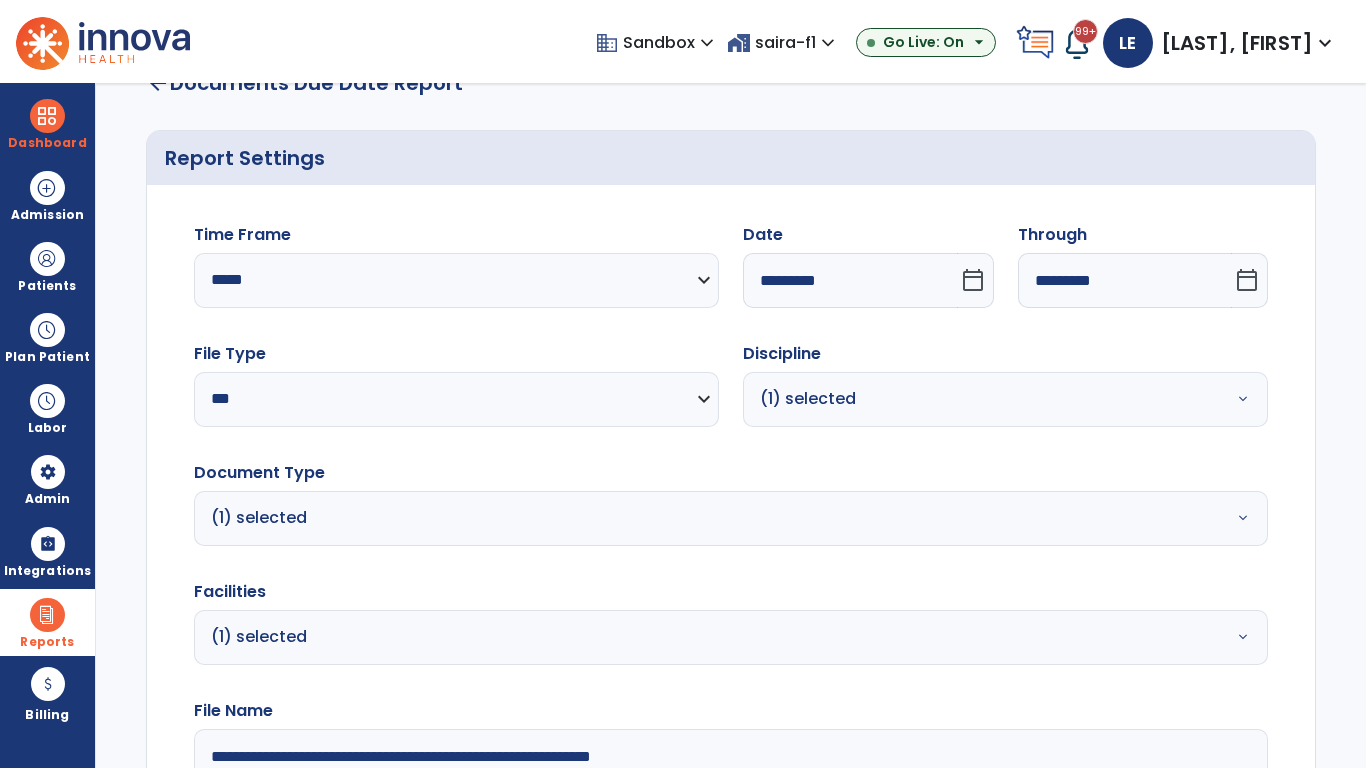 click on "Generate Report" 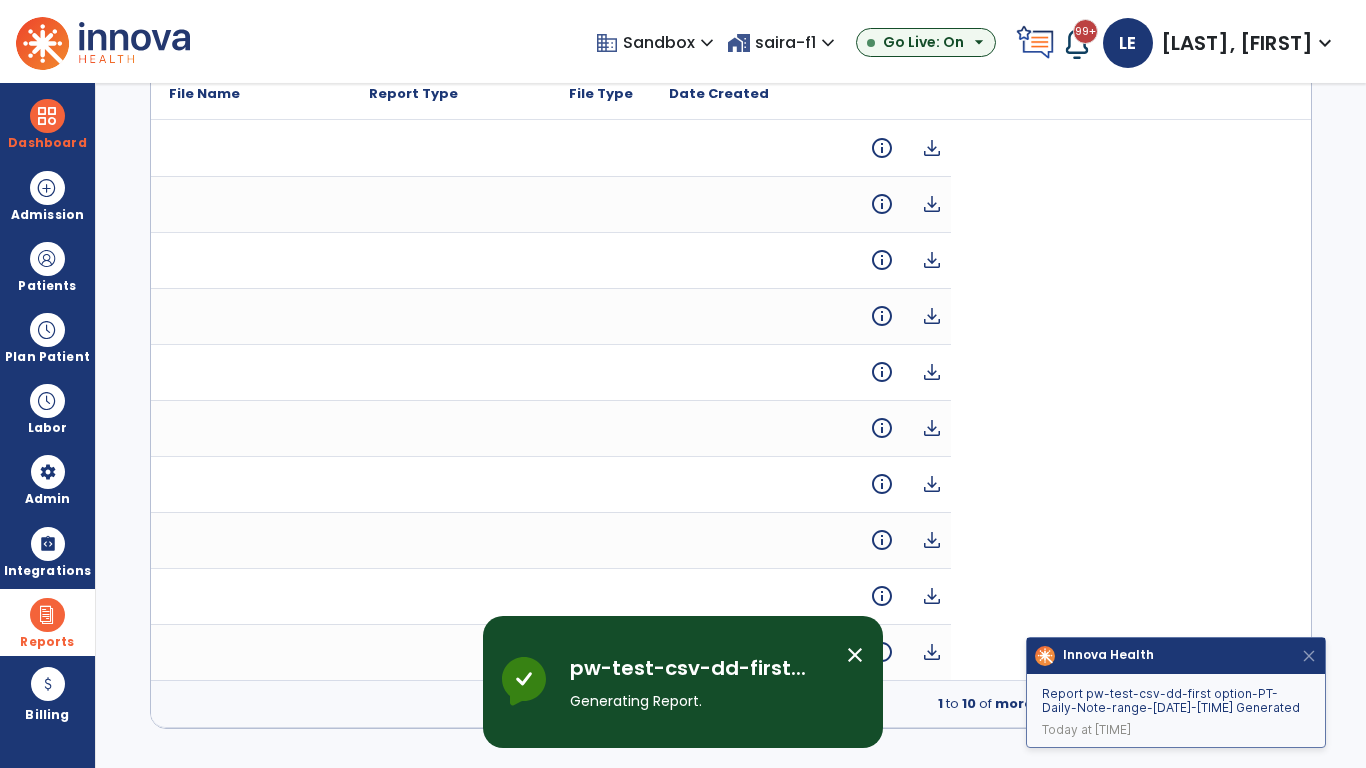 scroll, scrollTop: 0, scrollLeft: 0, axis: both 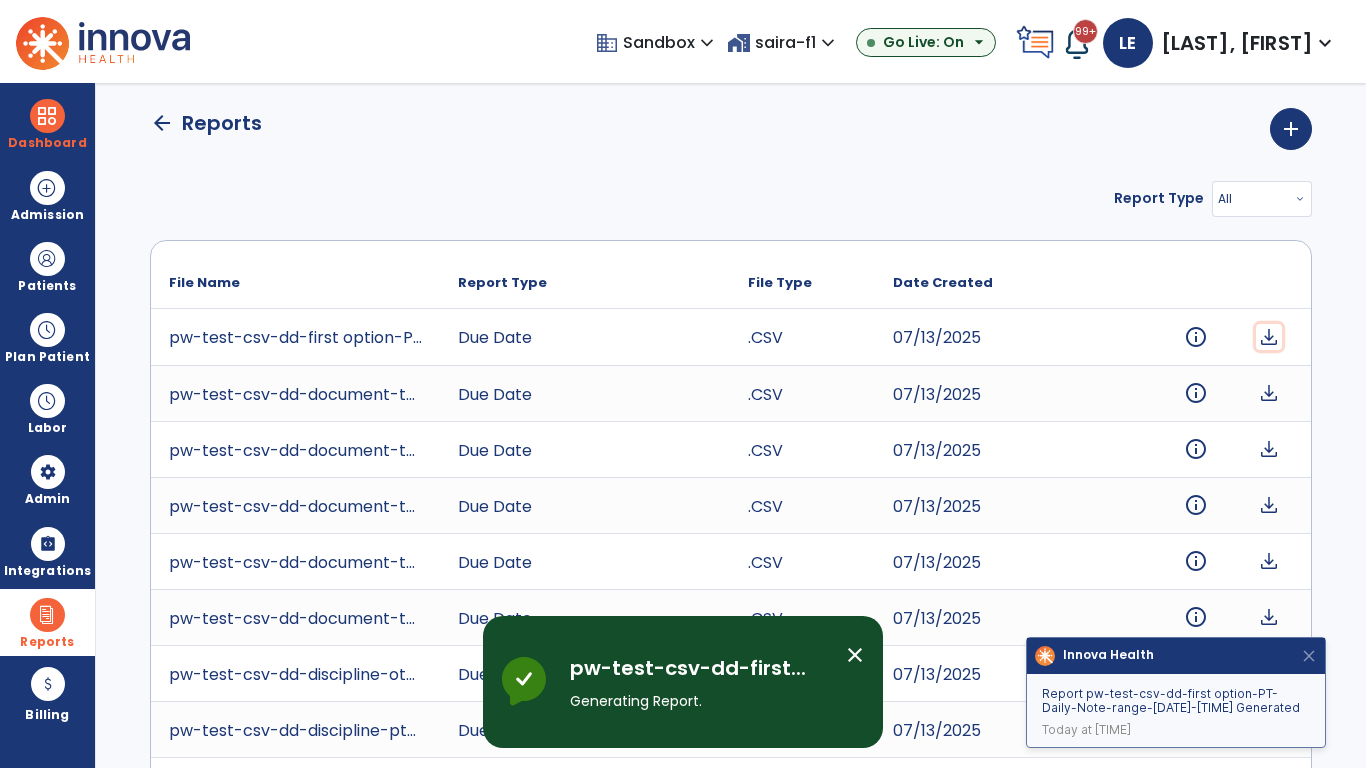 click on "download" 